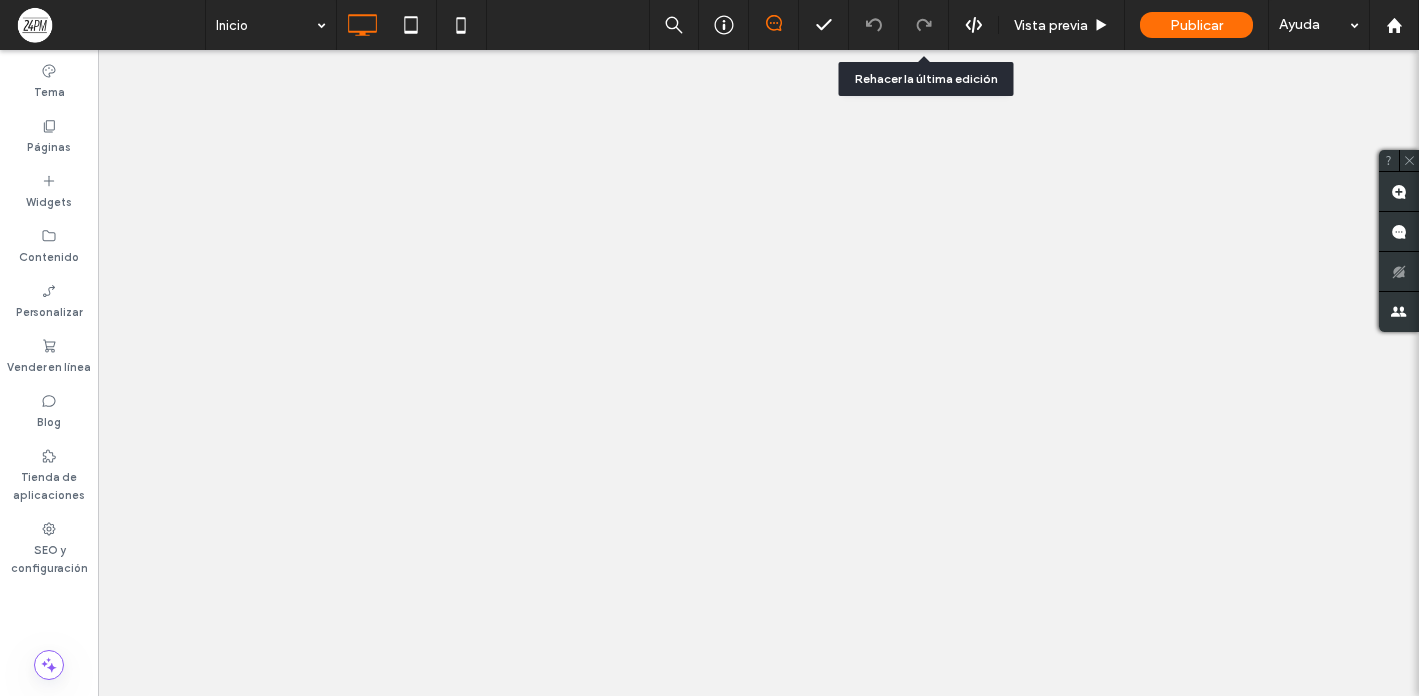 scroll, scrollTop: 0, scrollLeft: 0, axis: both 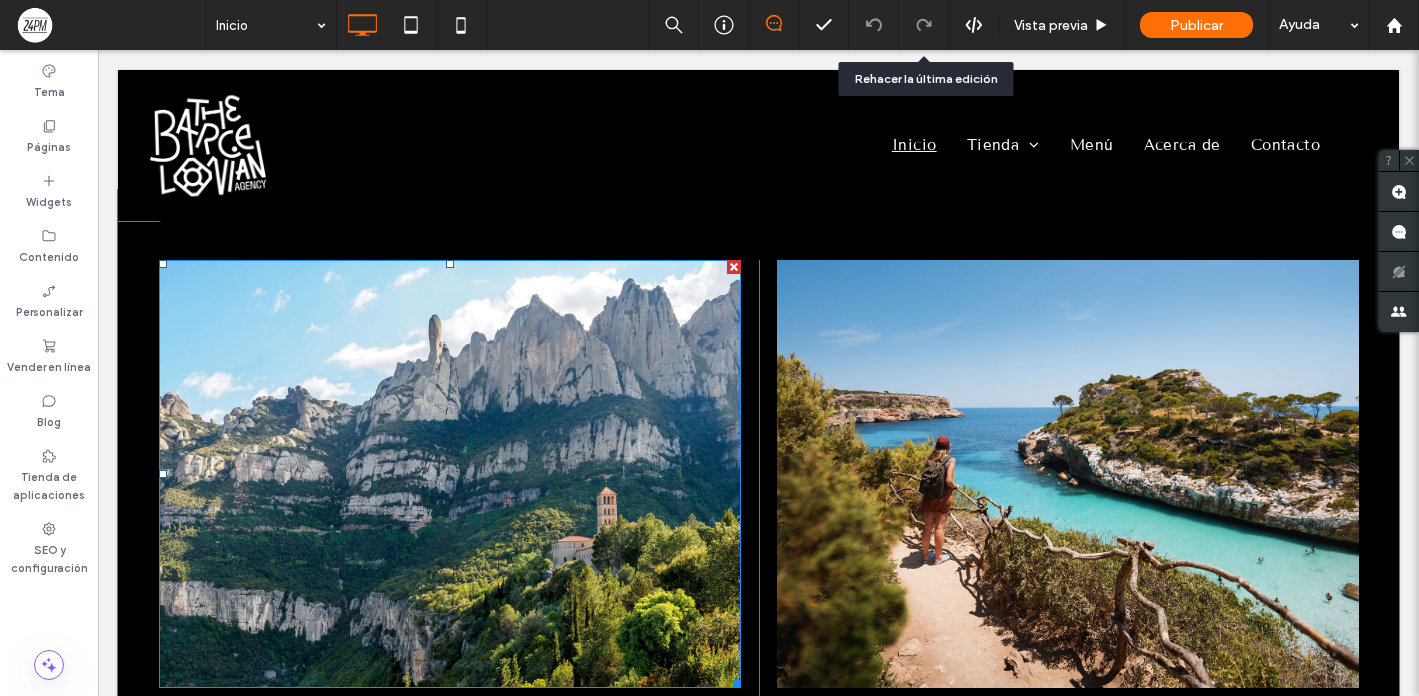 click at bounding box center (450, 474) 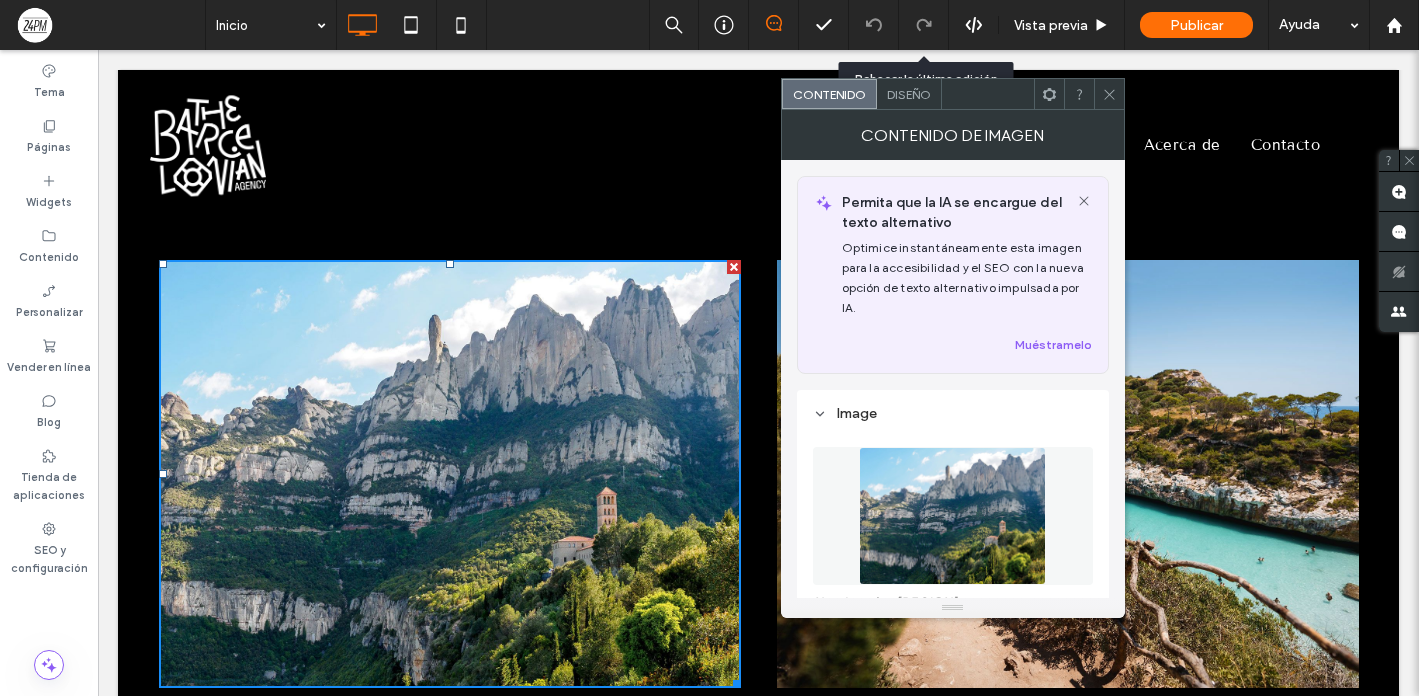 click on "Diseño" at bounding box center [909, 94] 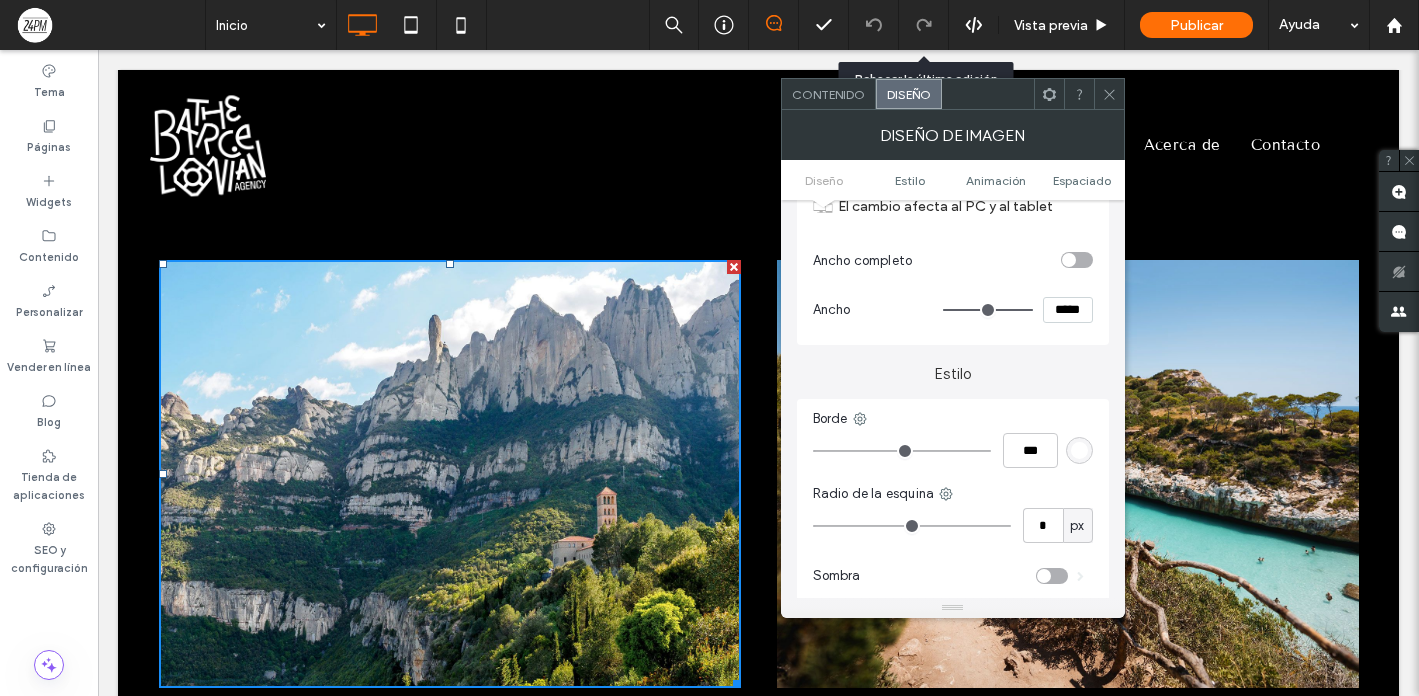 scroll, scrollTop: 291, scrollLeft: 0, axis: vertical 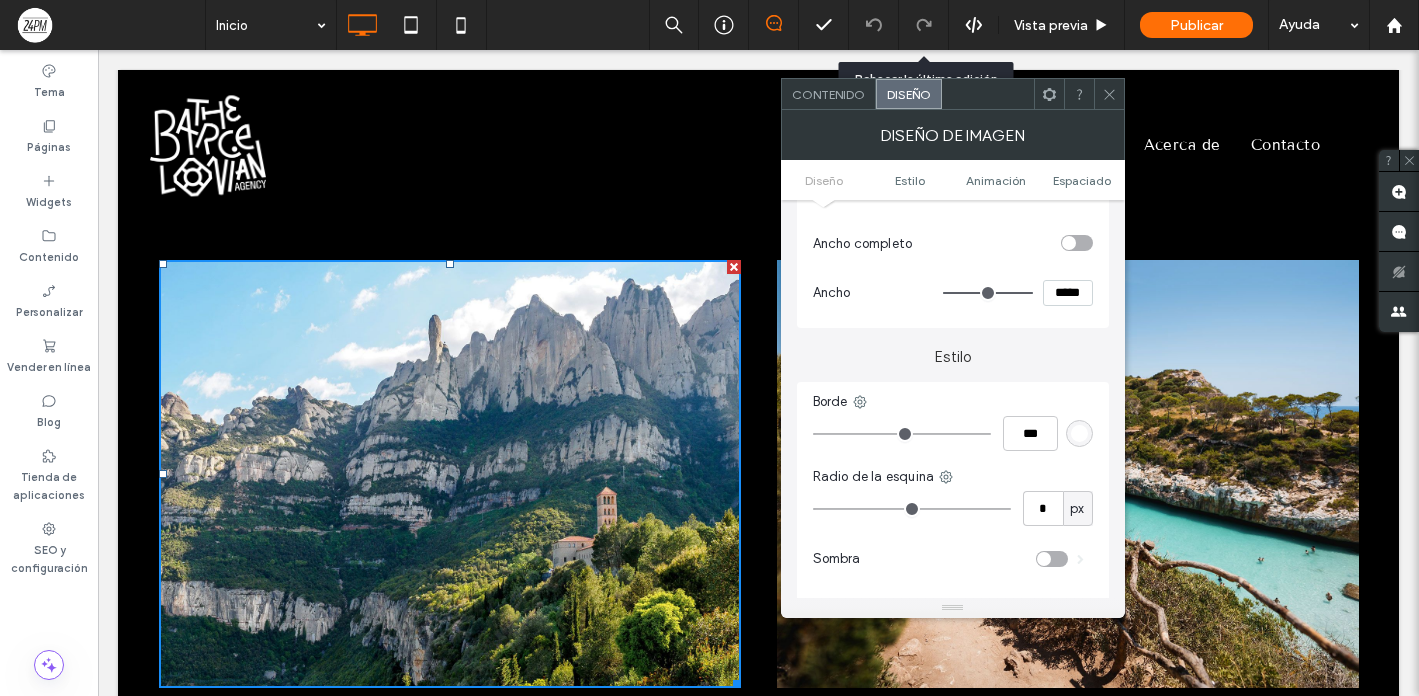 type on "*" 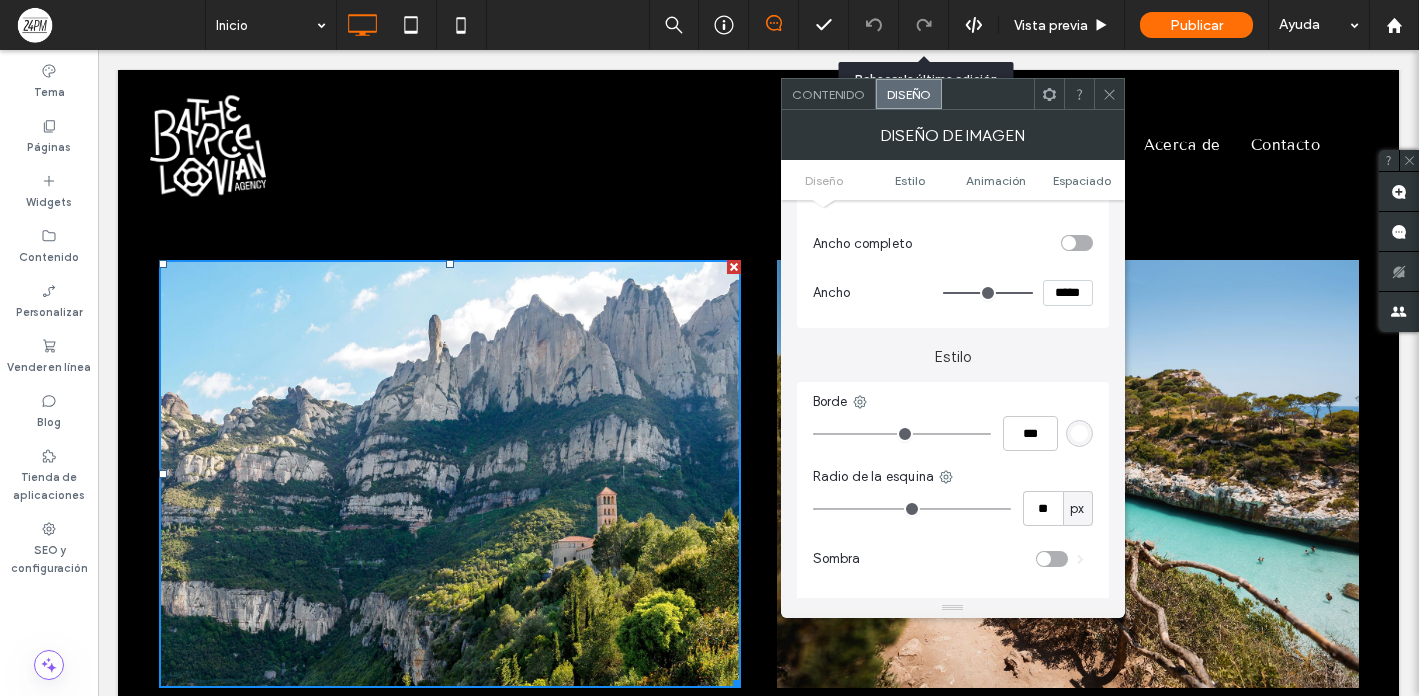 type on "**" 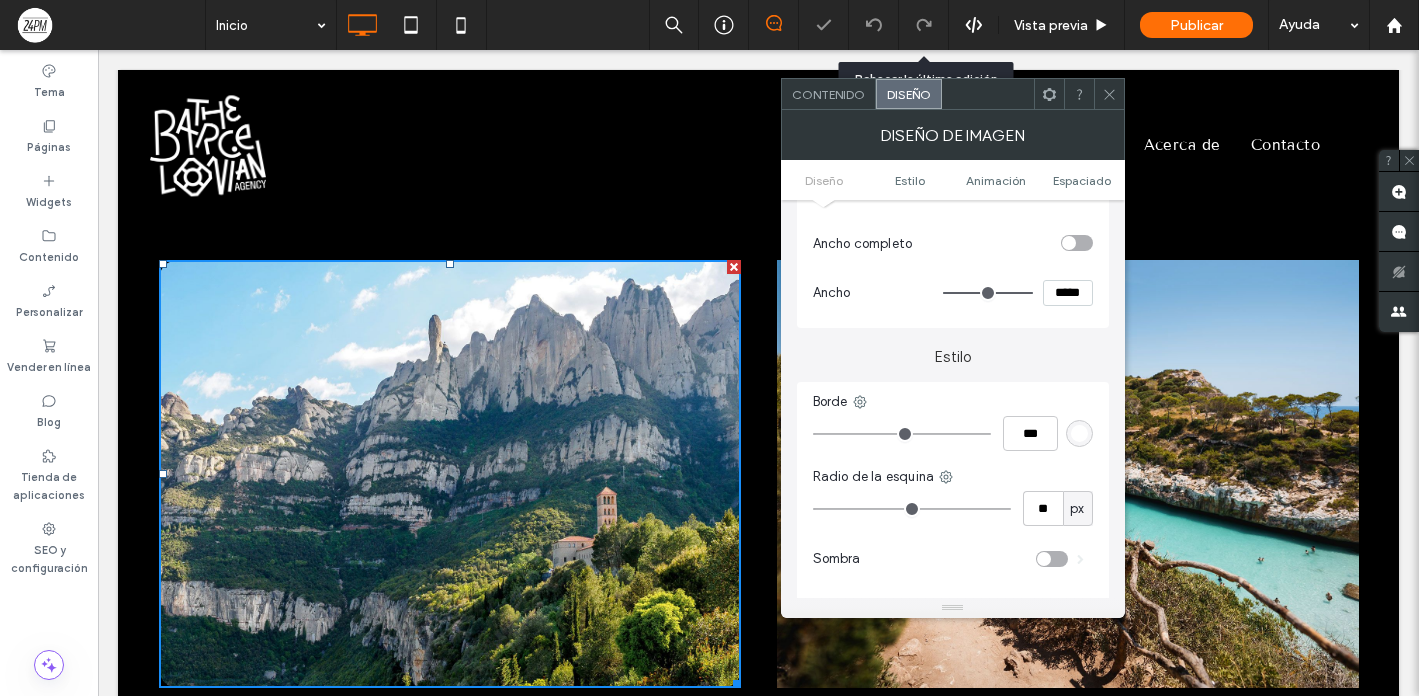 type on "**" 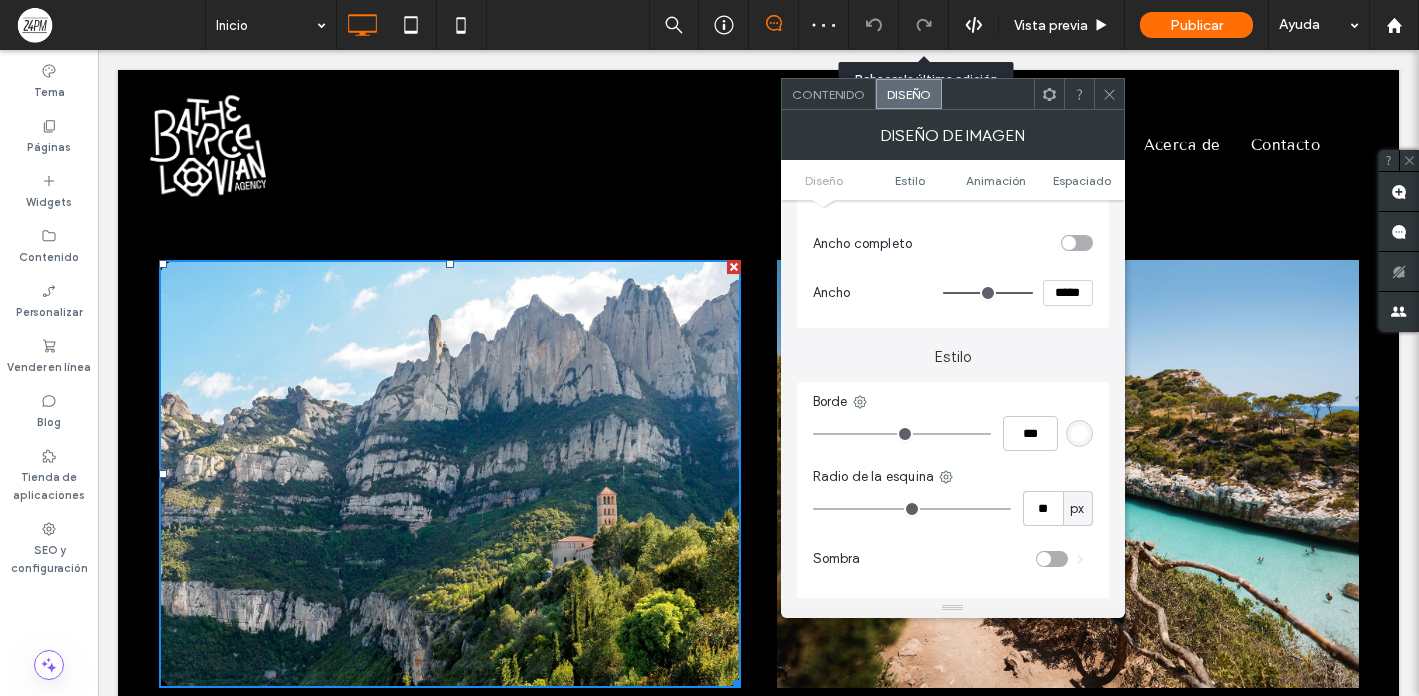 type on "**" 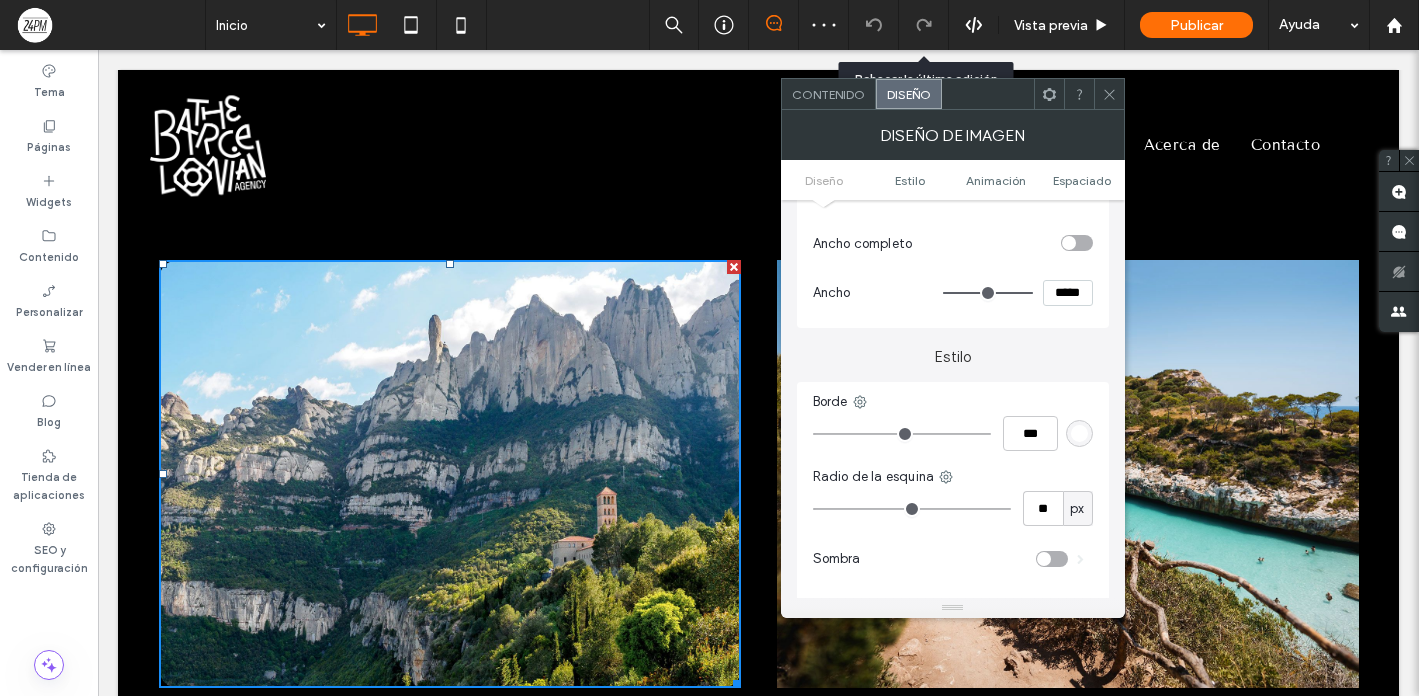 type on "**" 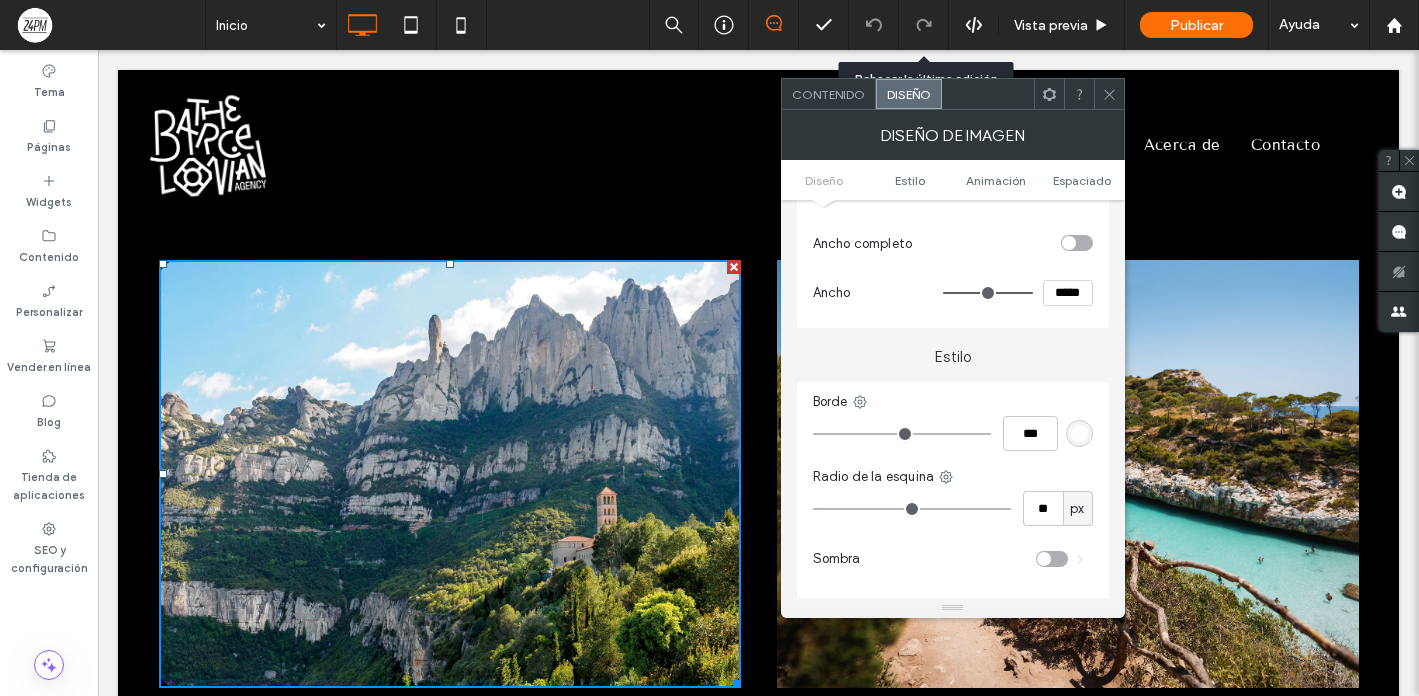 type on "**" 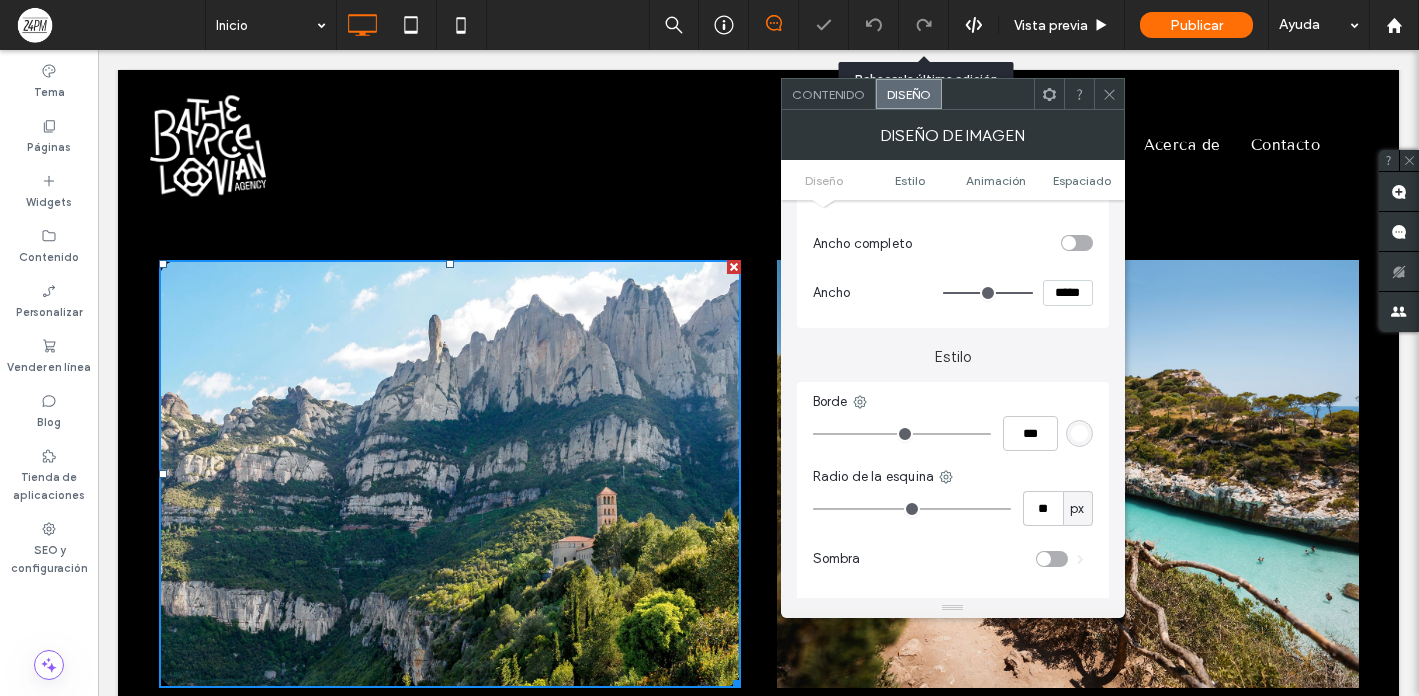 click 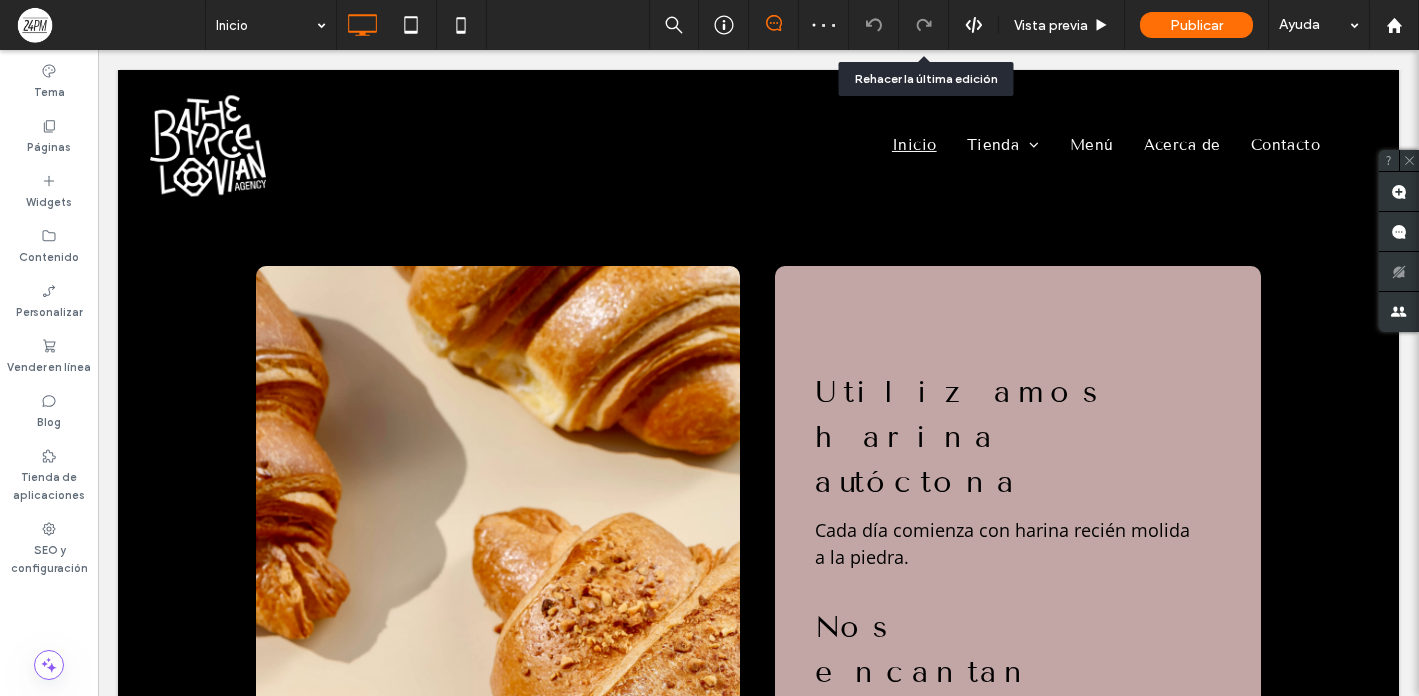scroll, scrollTop: 2156, scrollLeft: 0, axis: vertical 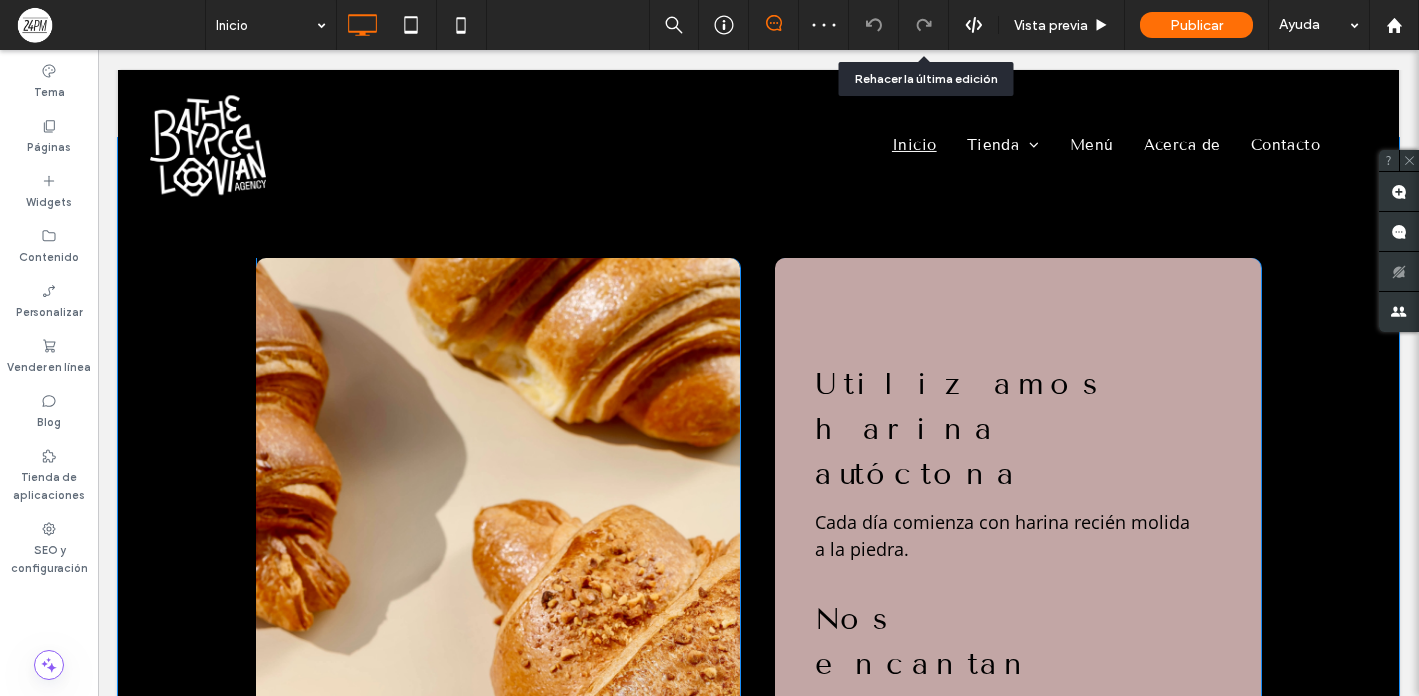 click on "Click To Paste" at bounding box center [498, 780] 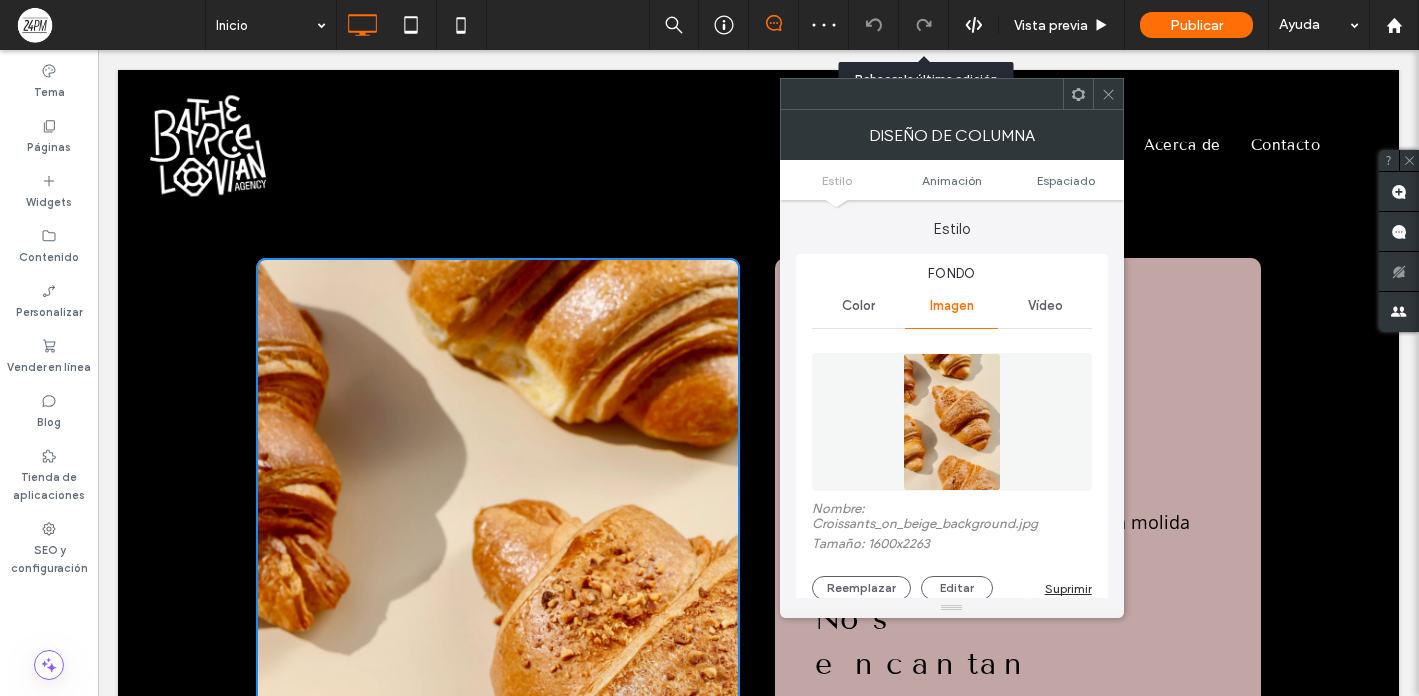 type on "**" 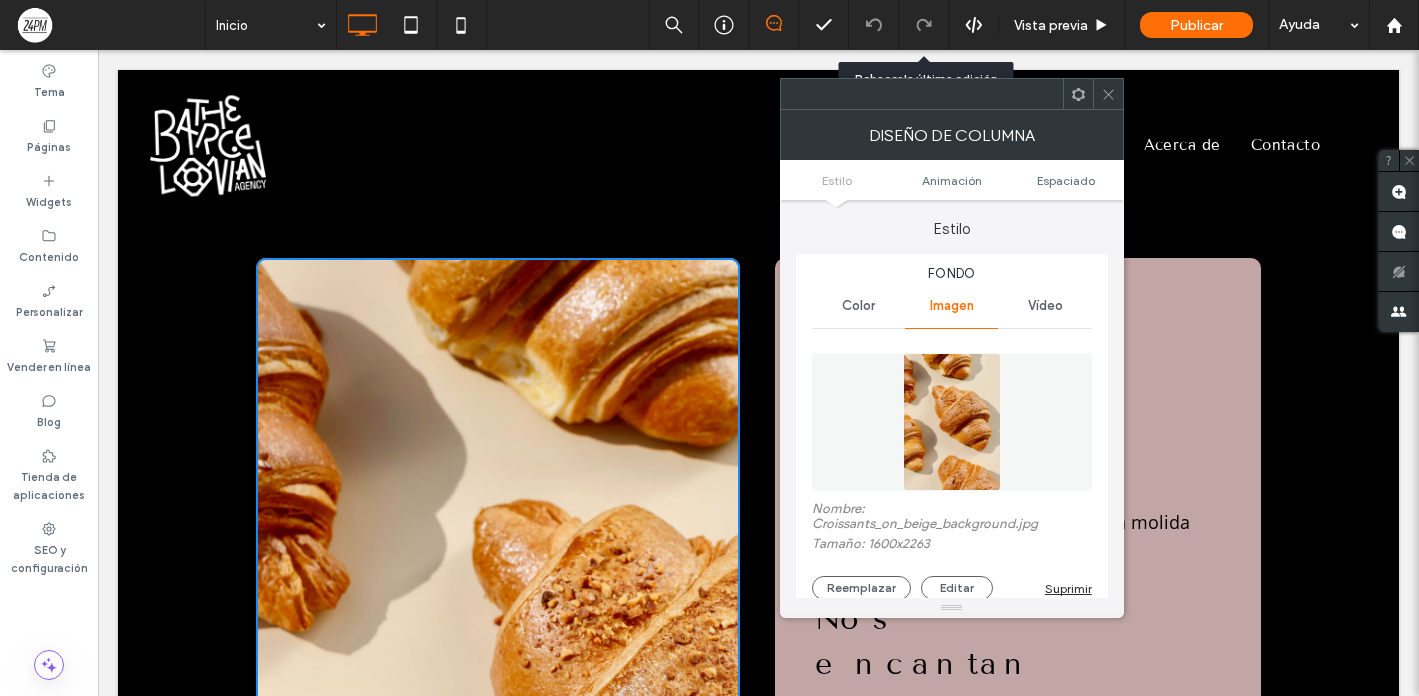 click at bounding box center [952, 422] 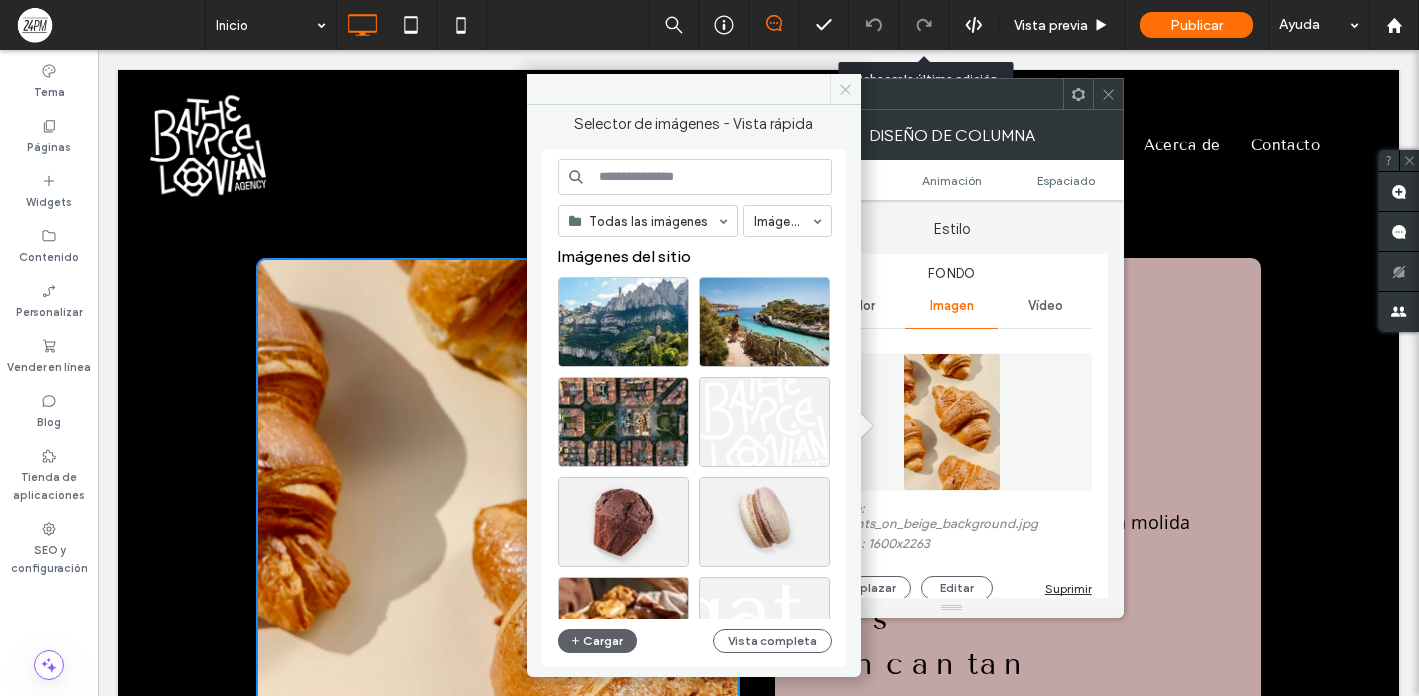 click 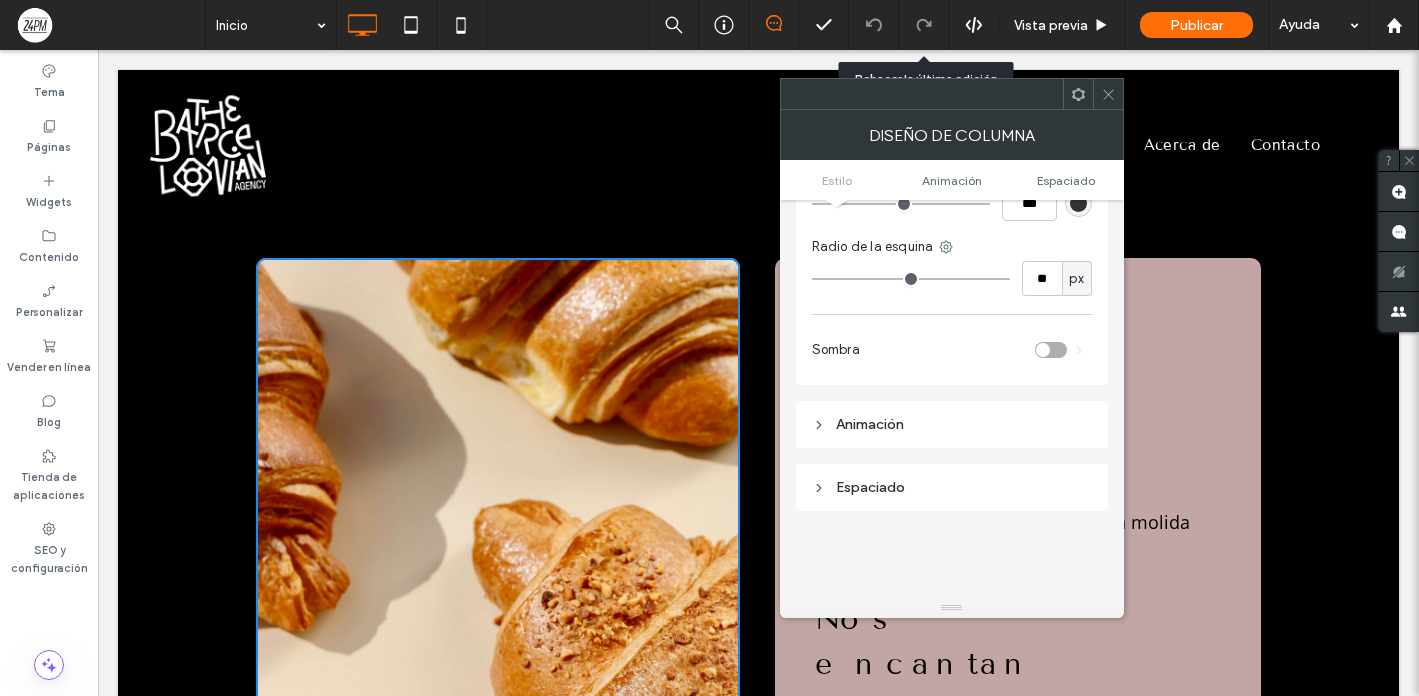 scroll, scrollTop: 819, scrollLeft: 0, axis: vertical 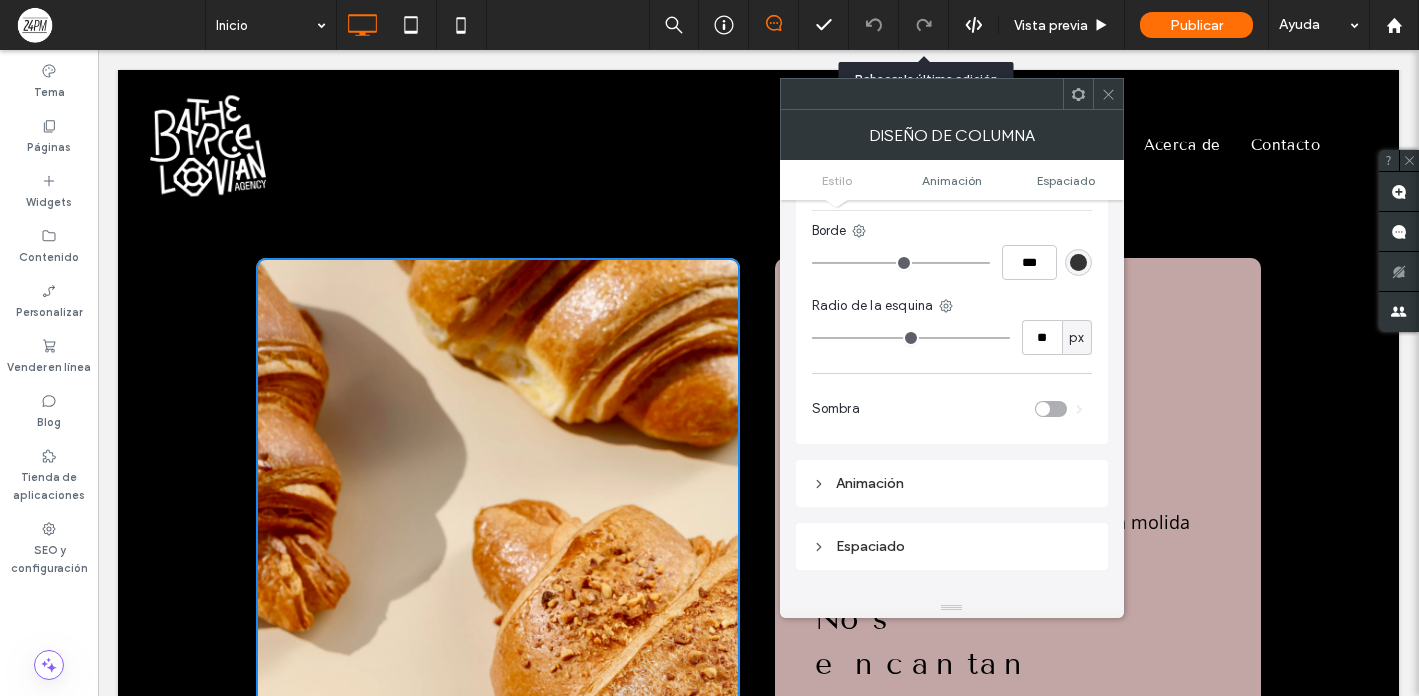 click at bounding box center (1108, 94) 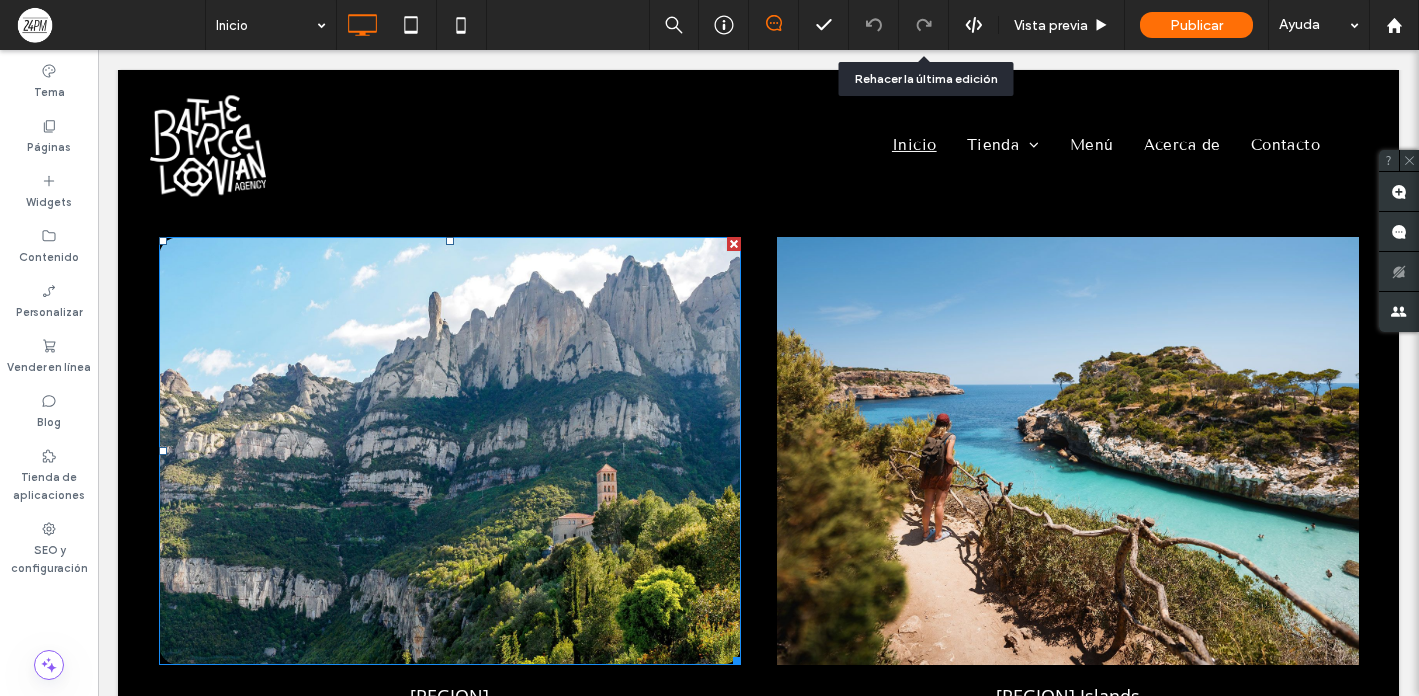 scroll, scrollTop: 1019, scrollLeft: 0, axis: vertical 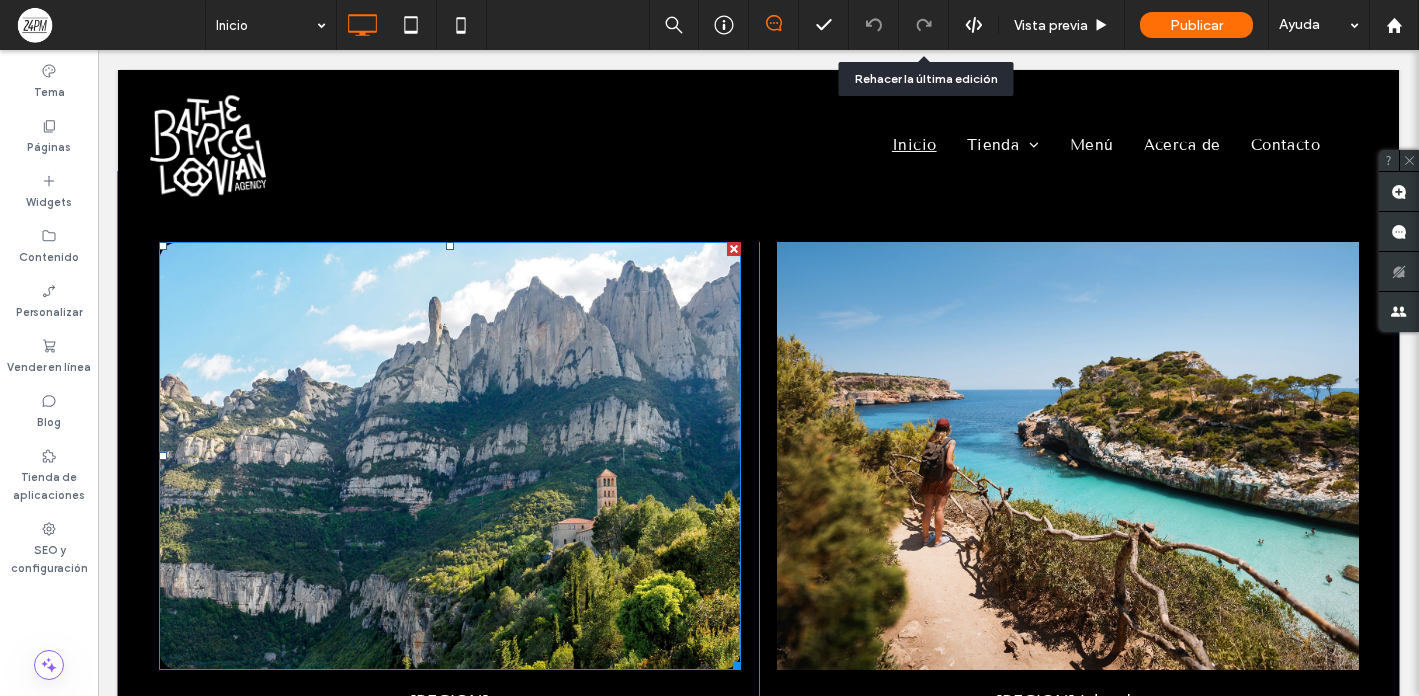click at bounding box center (450, 456) 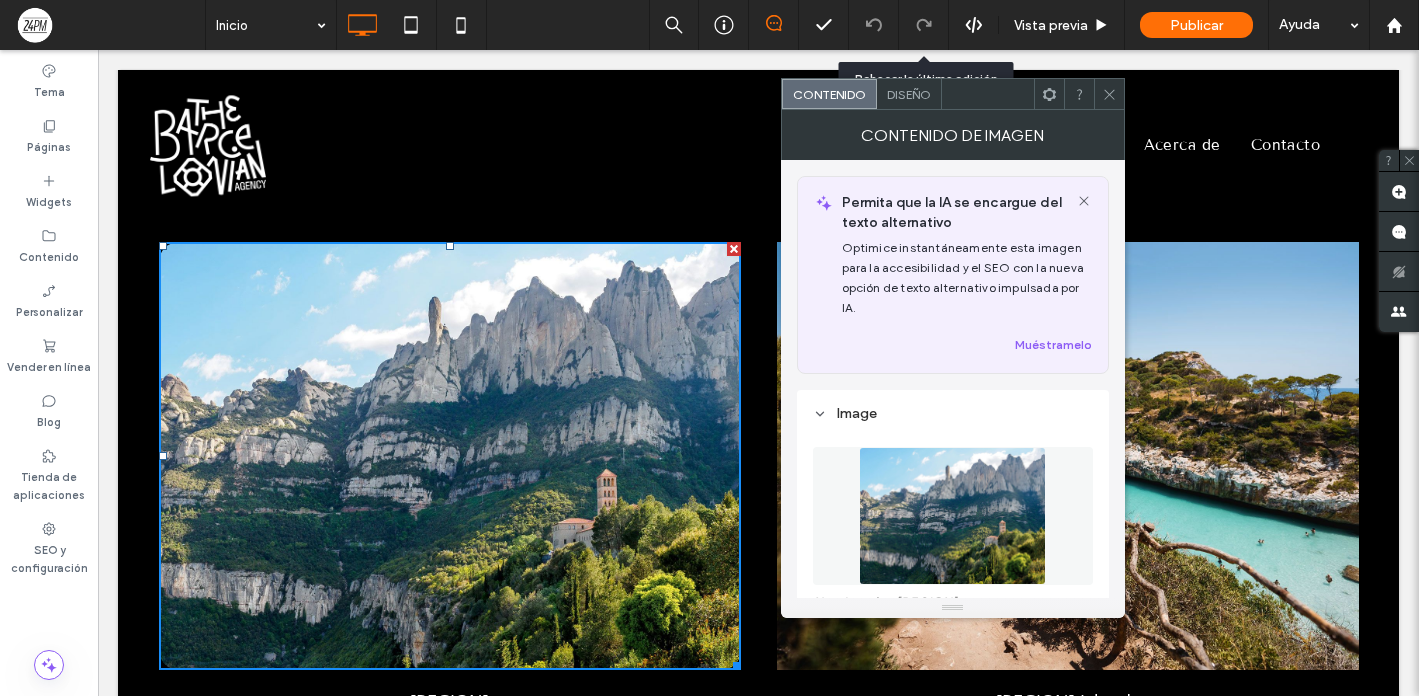 click on "Diseño" at bounding box center [909, 94] 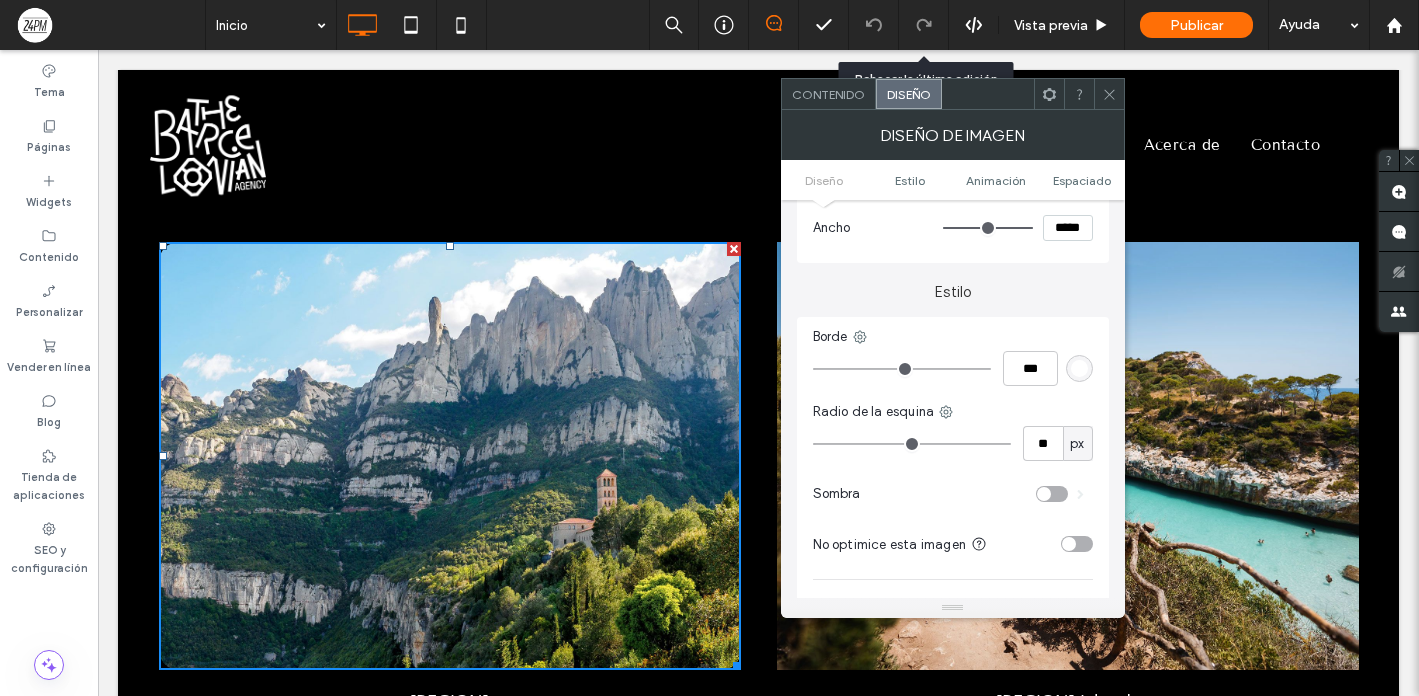 scroll, scrollTop: 357, scrollLeft: 0, axis: vertical 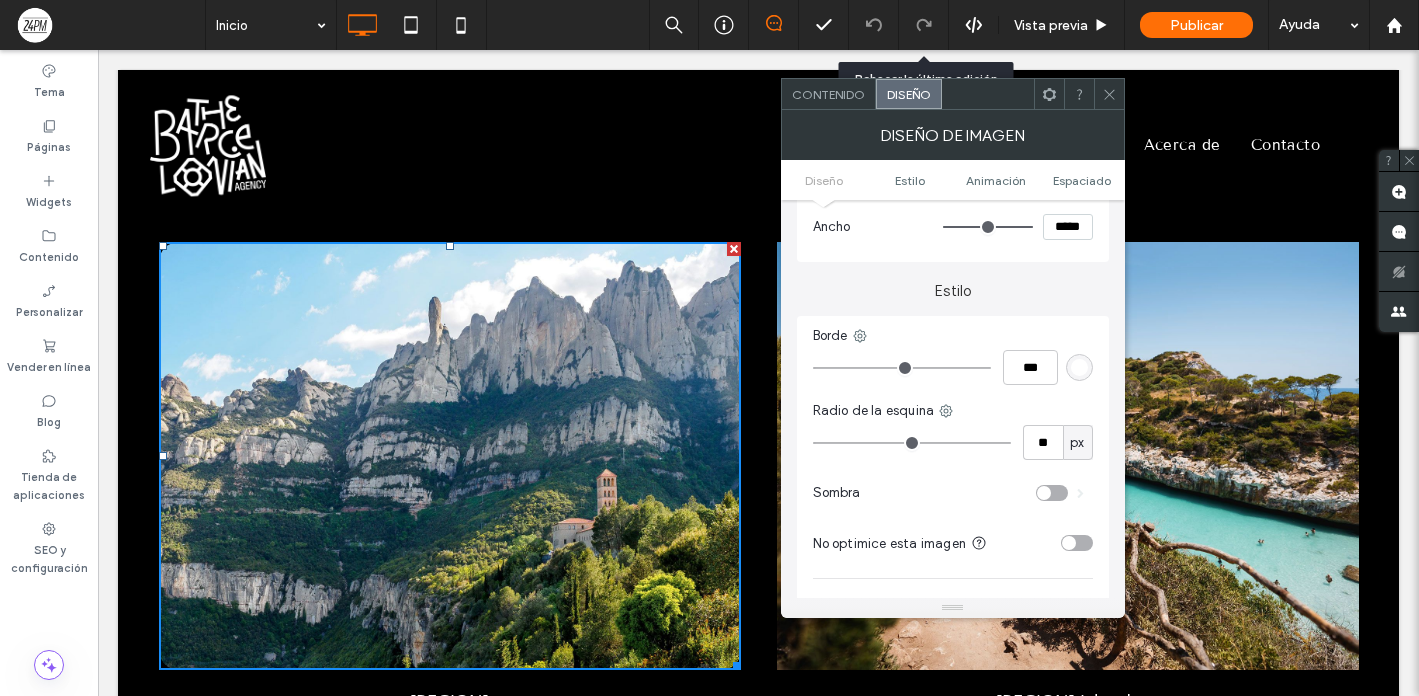 type on "**" 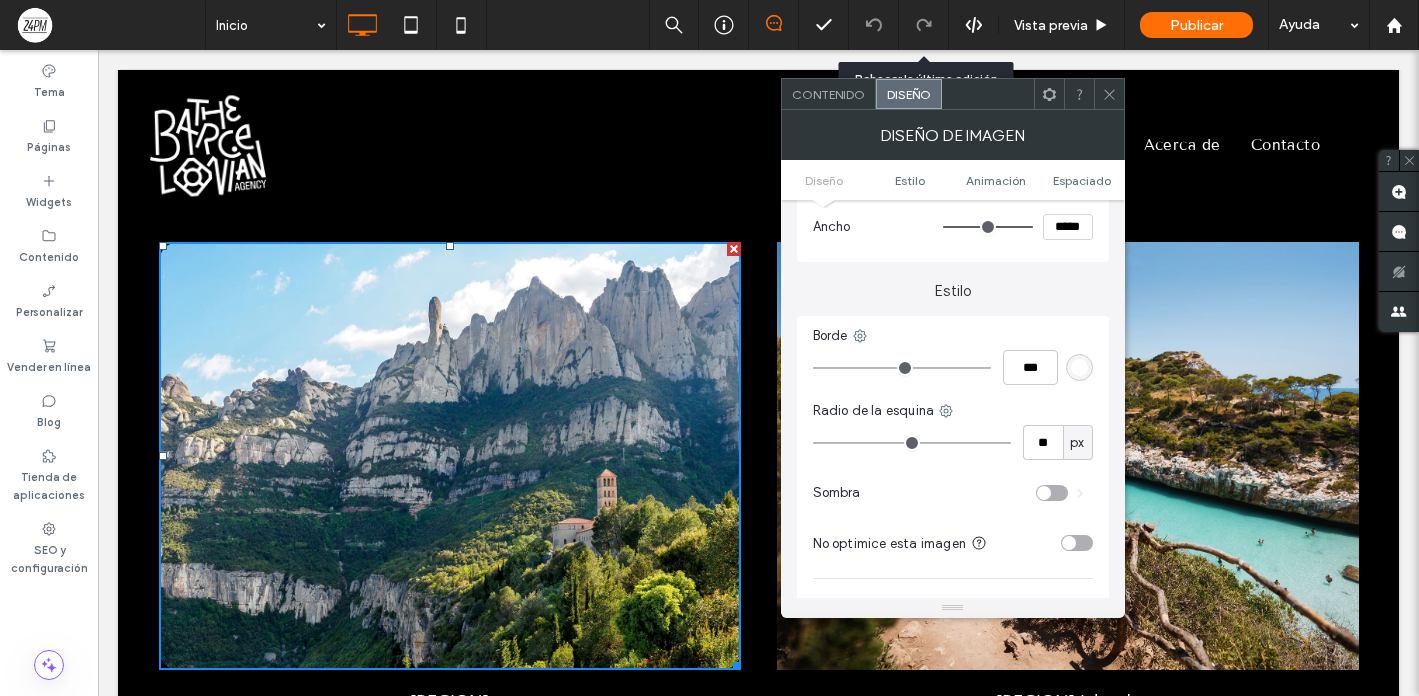 type on "**" 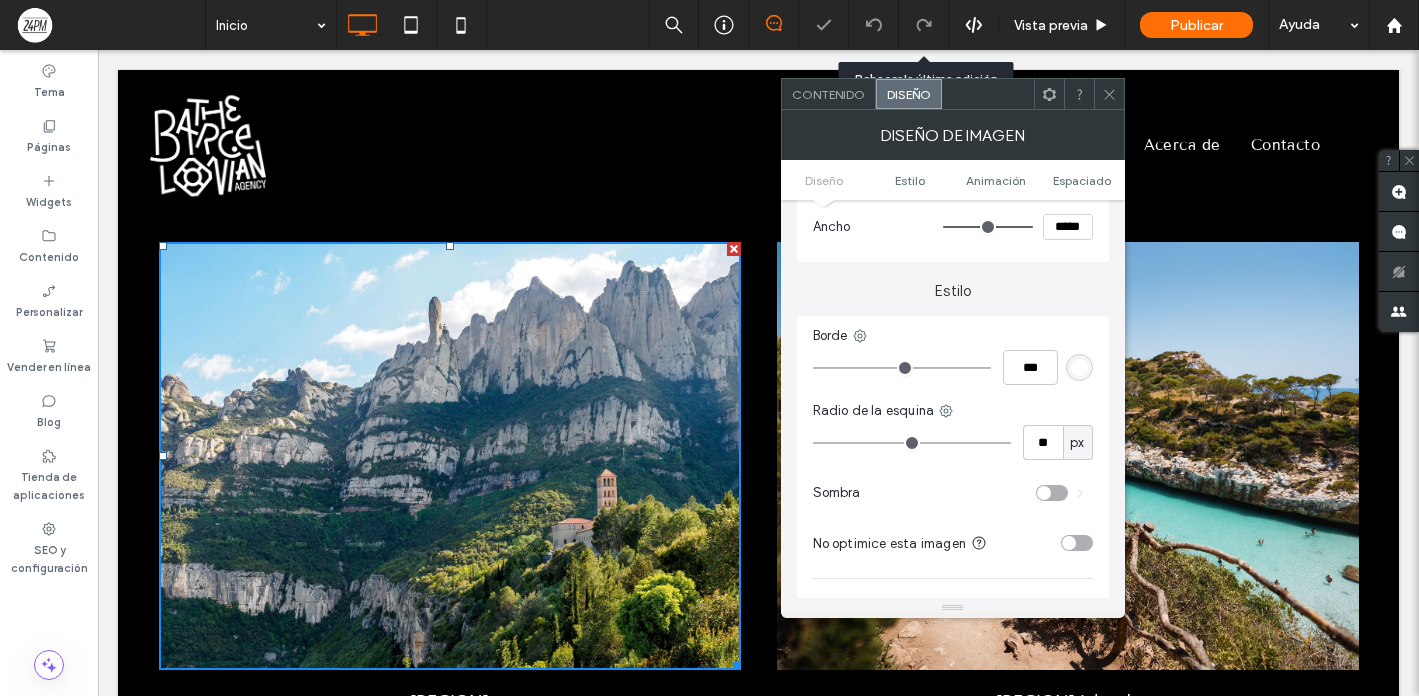 click at bounding box center [1109, 94] 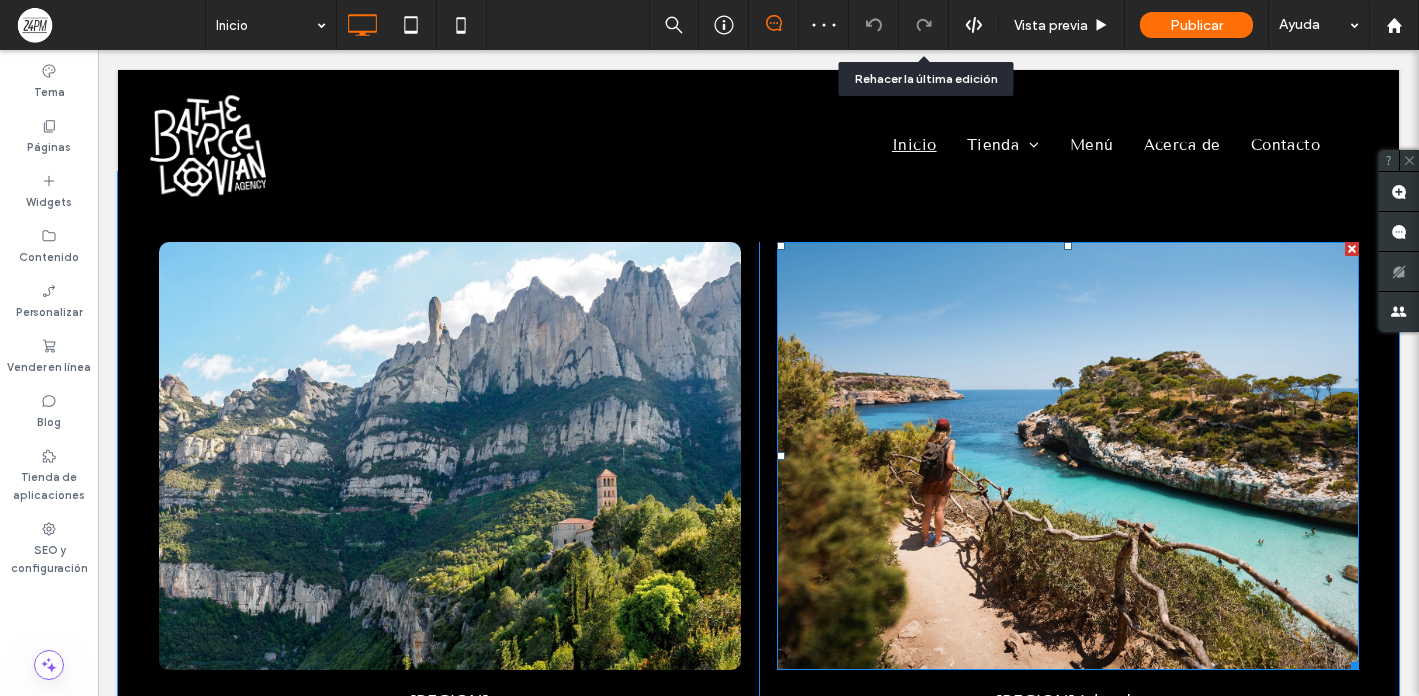 click at bounding box center [1068, 456] 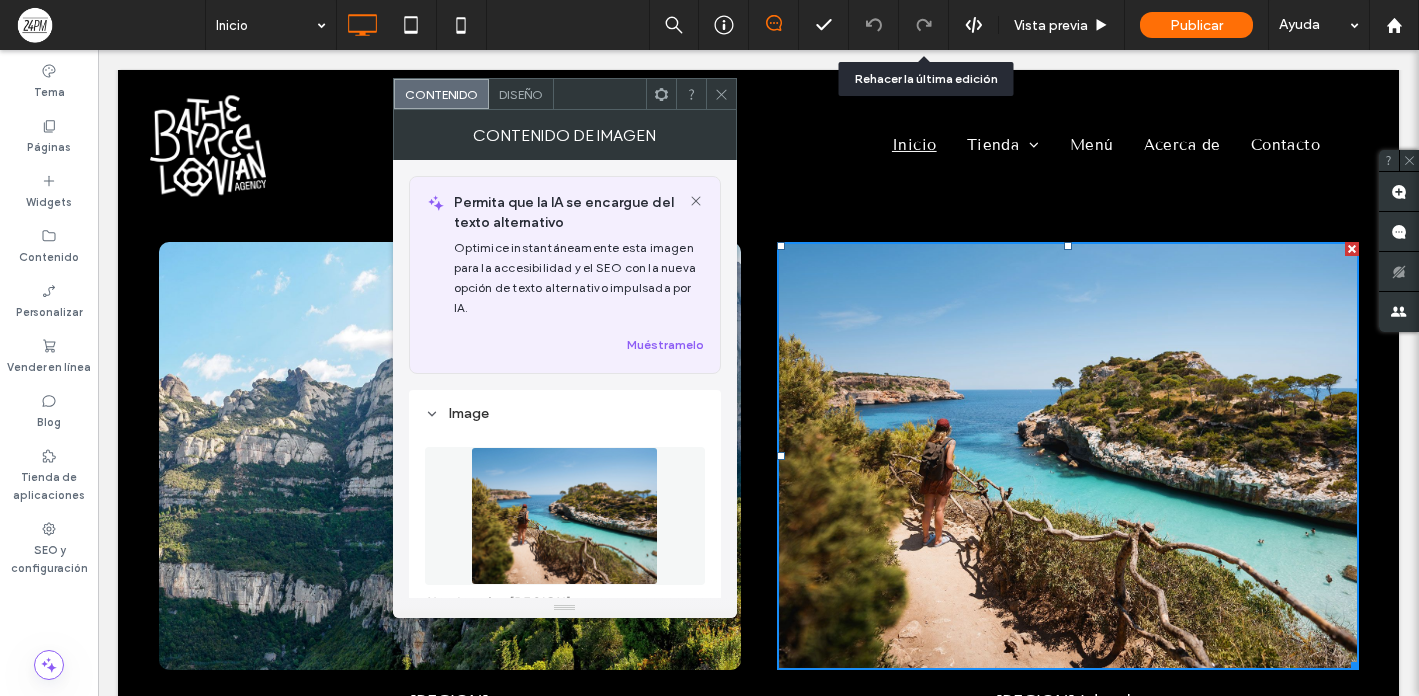 click on "Diseño" at bounding box center [521, 94] 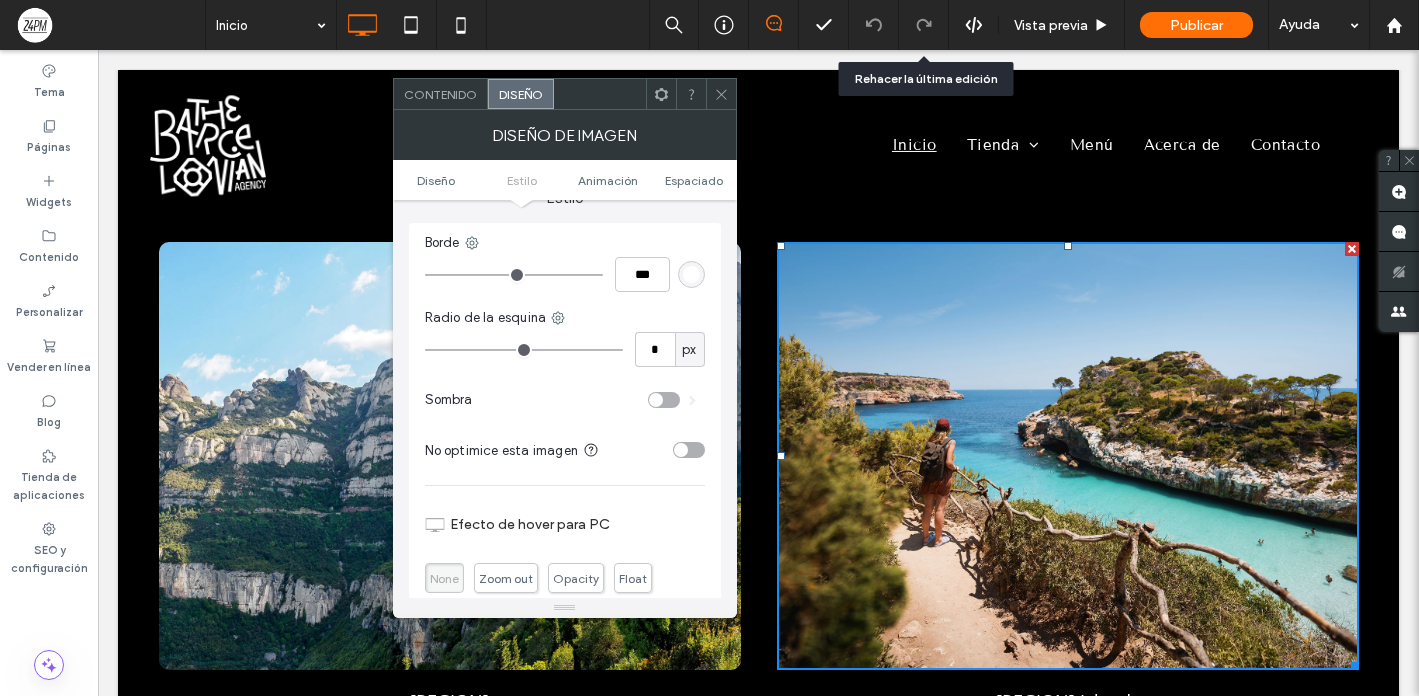 scroll, scrollTop: 391, scrollLeft: 0, axis: vertical 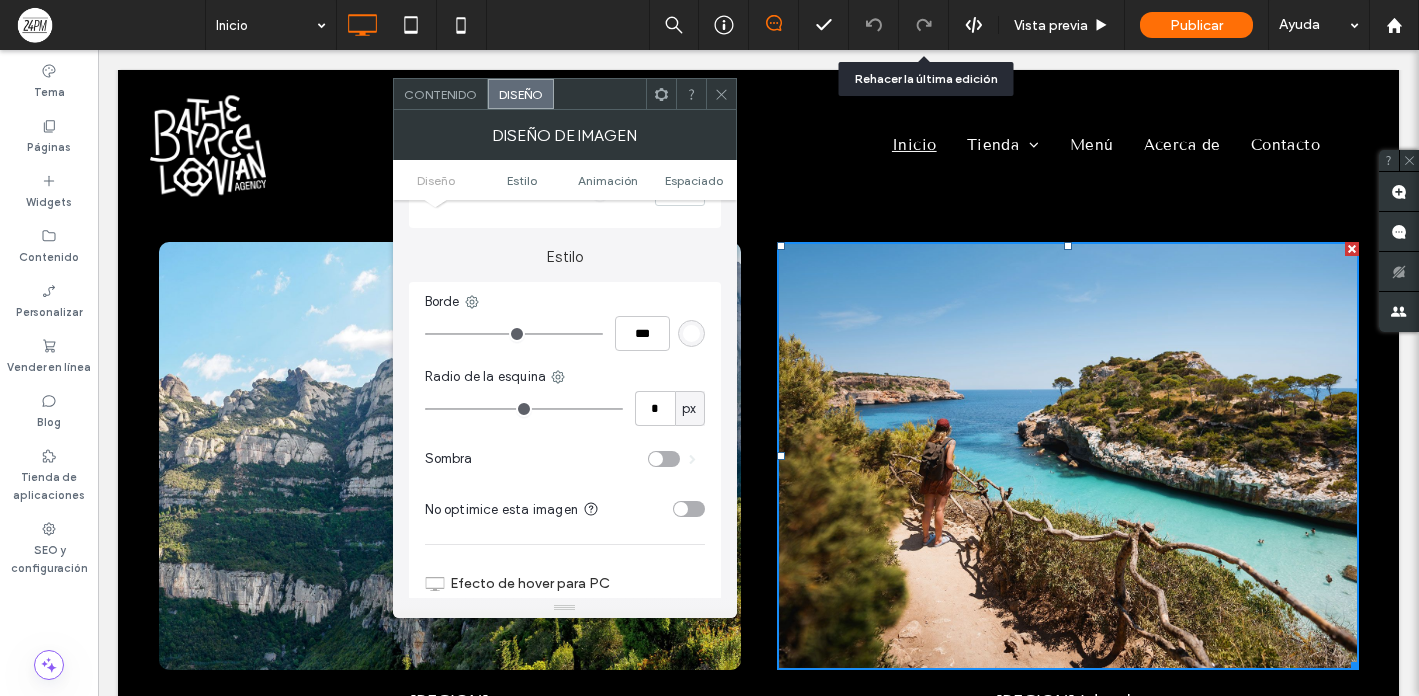 type on "*" 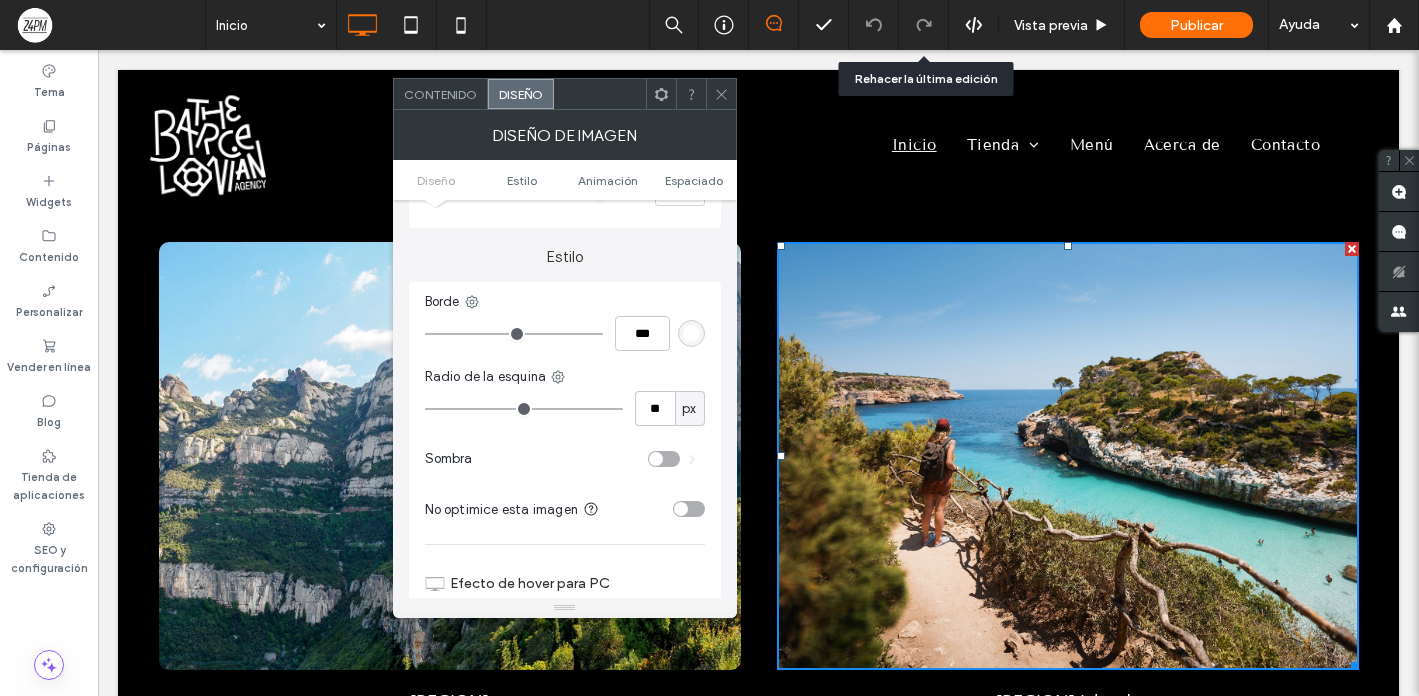 type on "**" 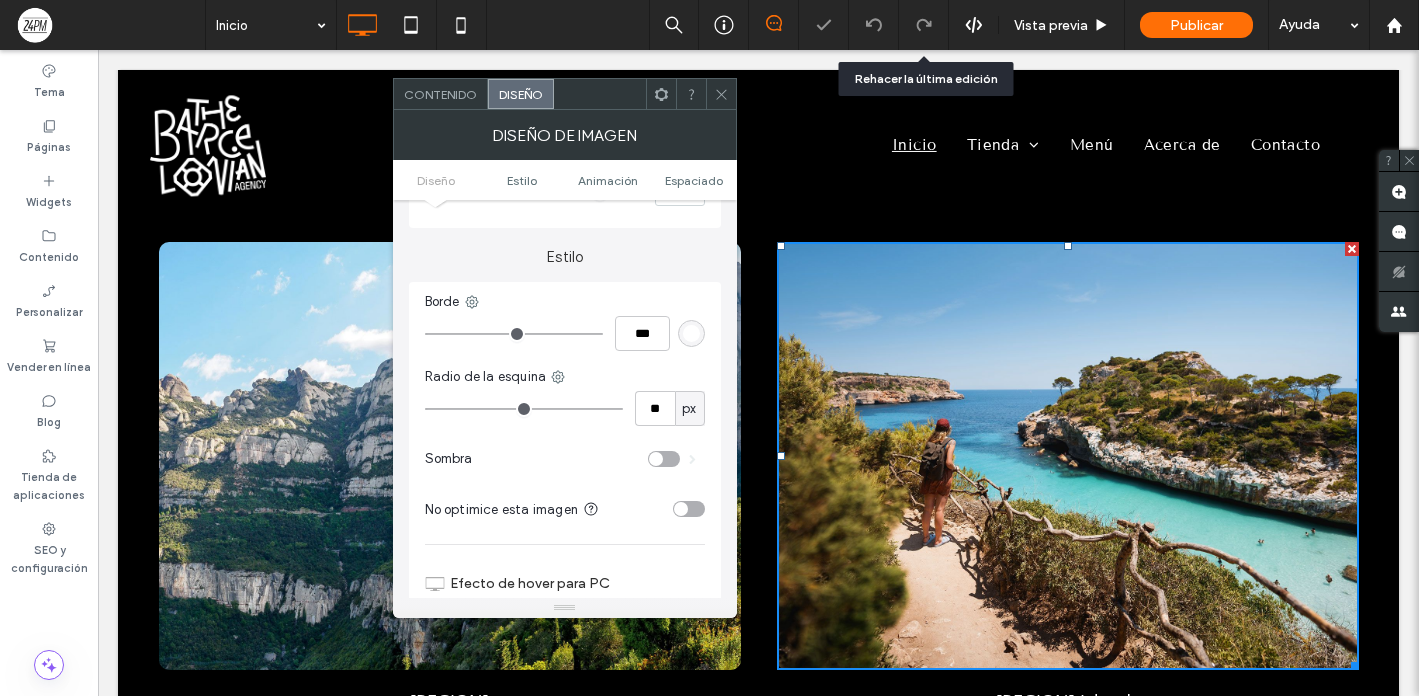 click 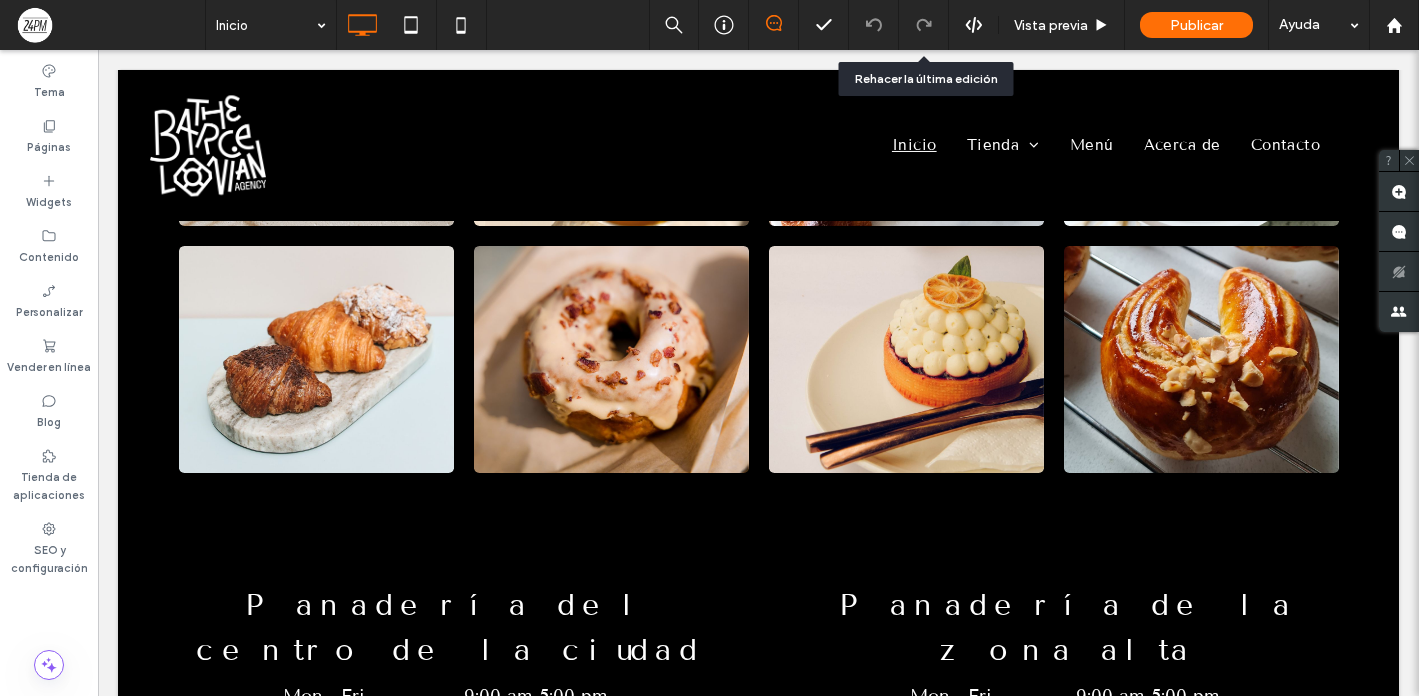 scroll, scrollTop: 4857, scrollLeft: 0, axis: vertical 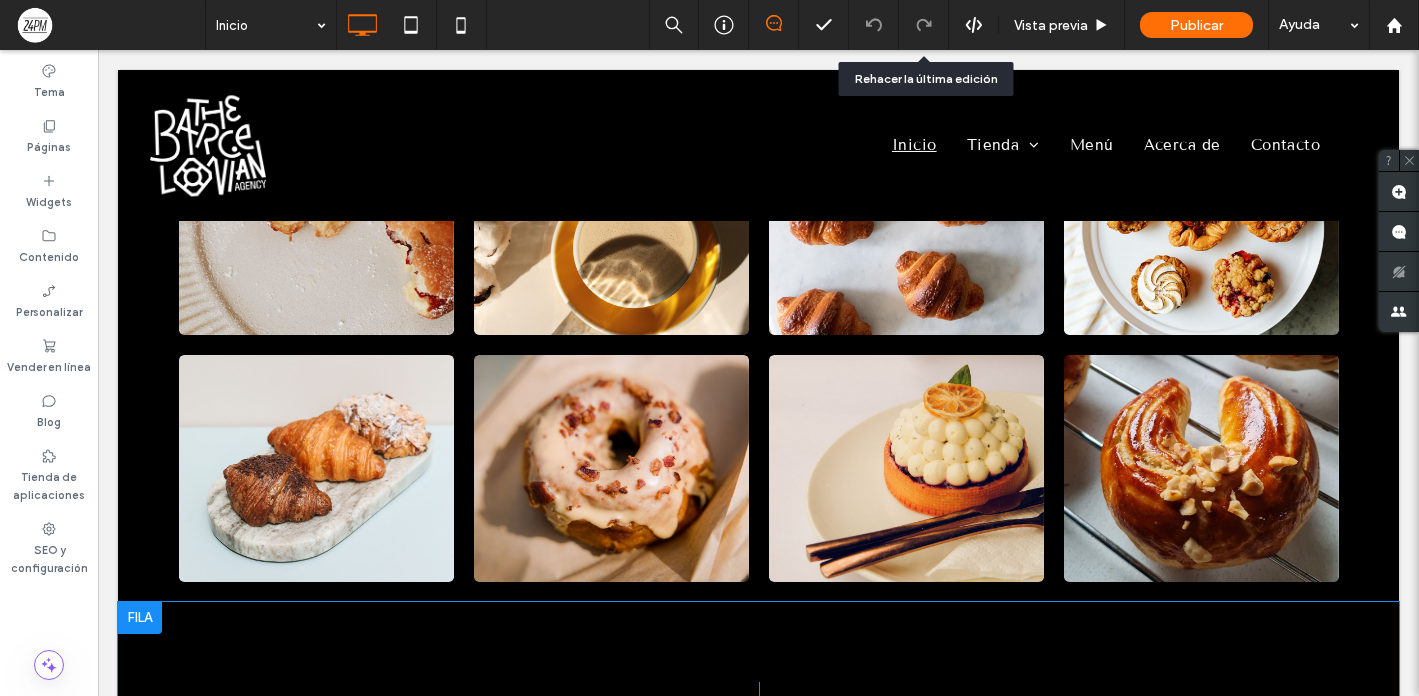 click at bounding box center [140, 618] 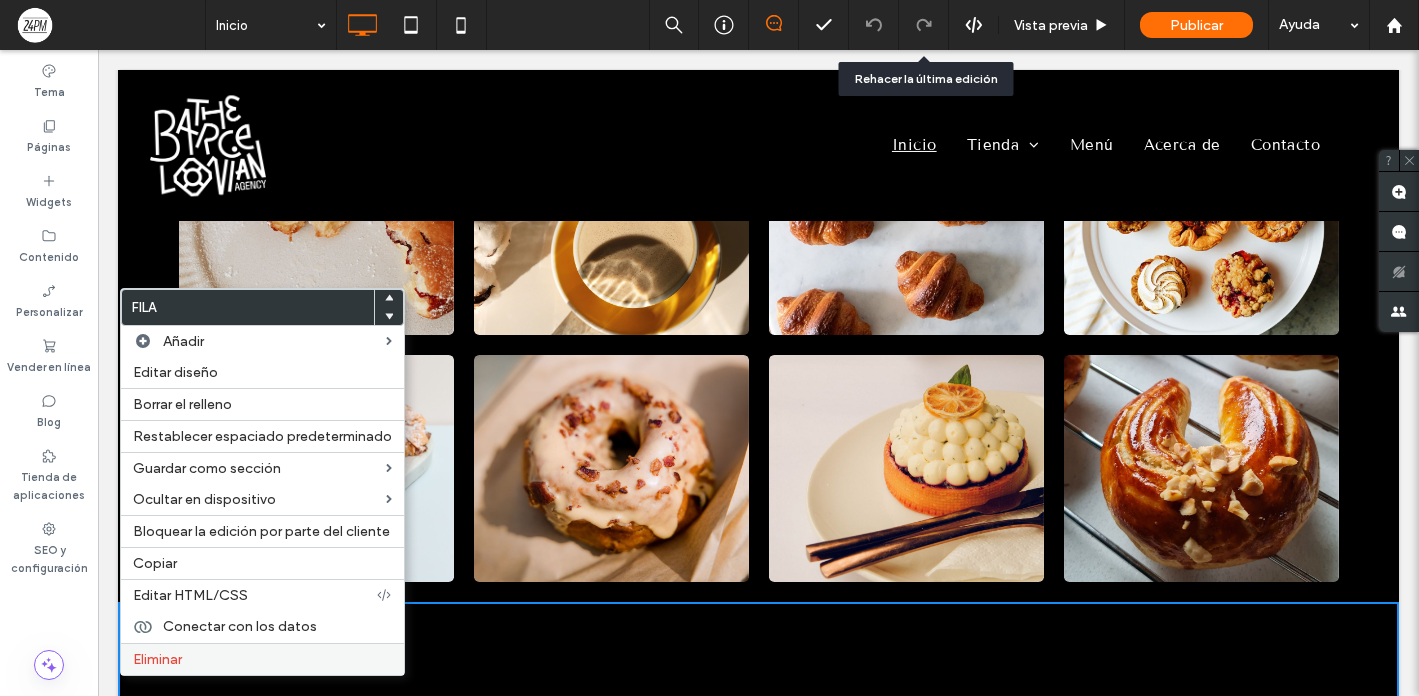 click on "Eliminar" at bounding box center [262, 659] 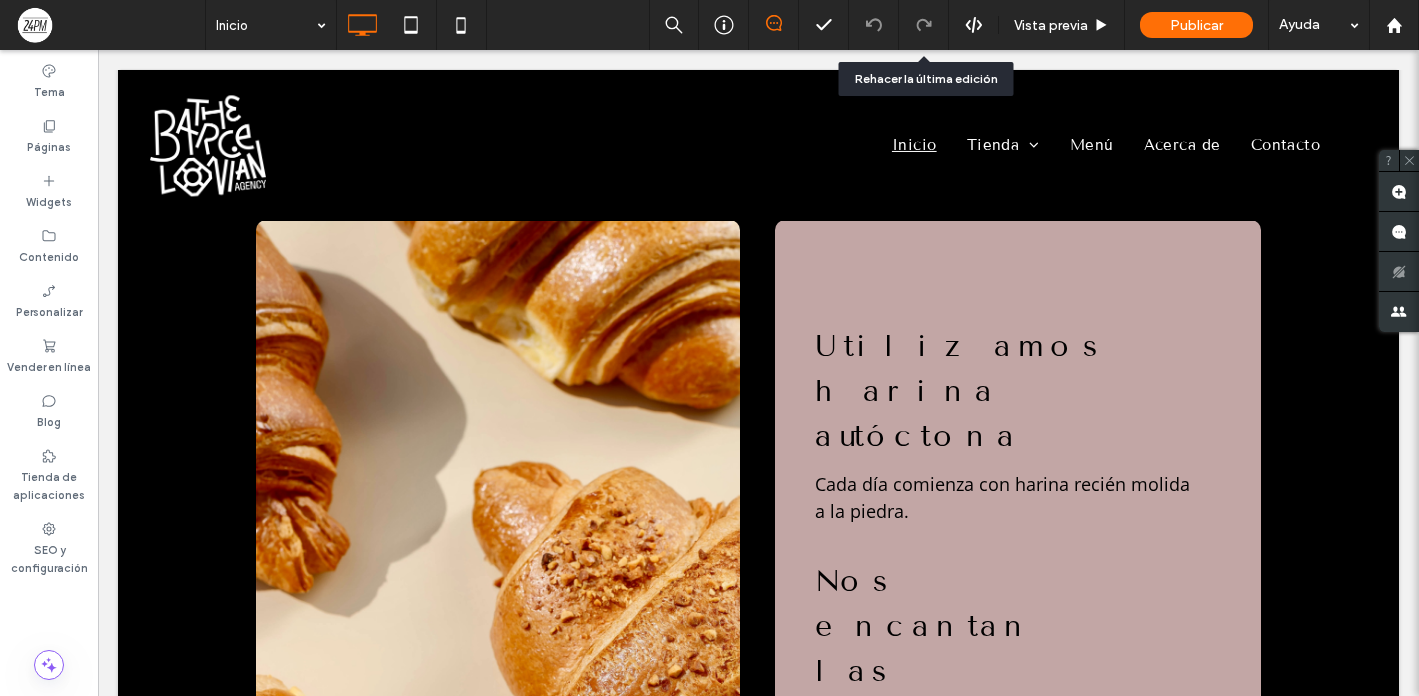 scroll, scrollTop: 1984, scrollLeft: 0, axis: vertical 